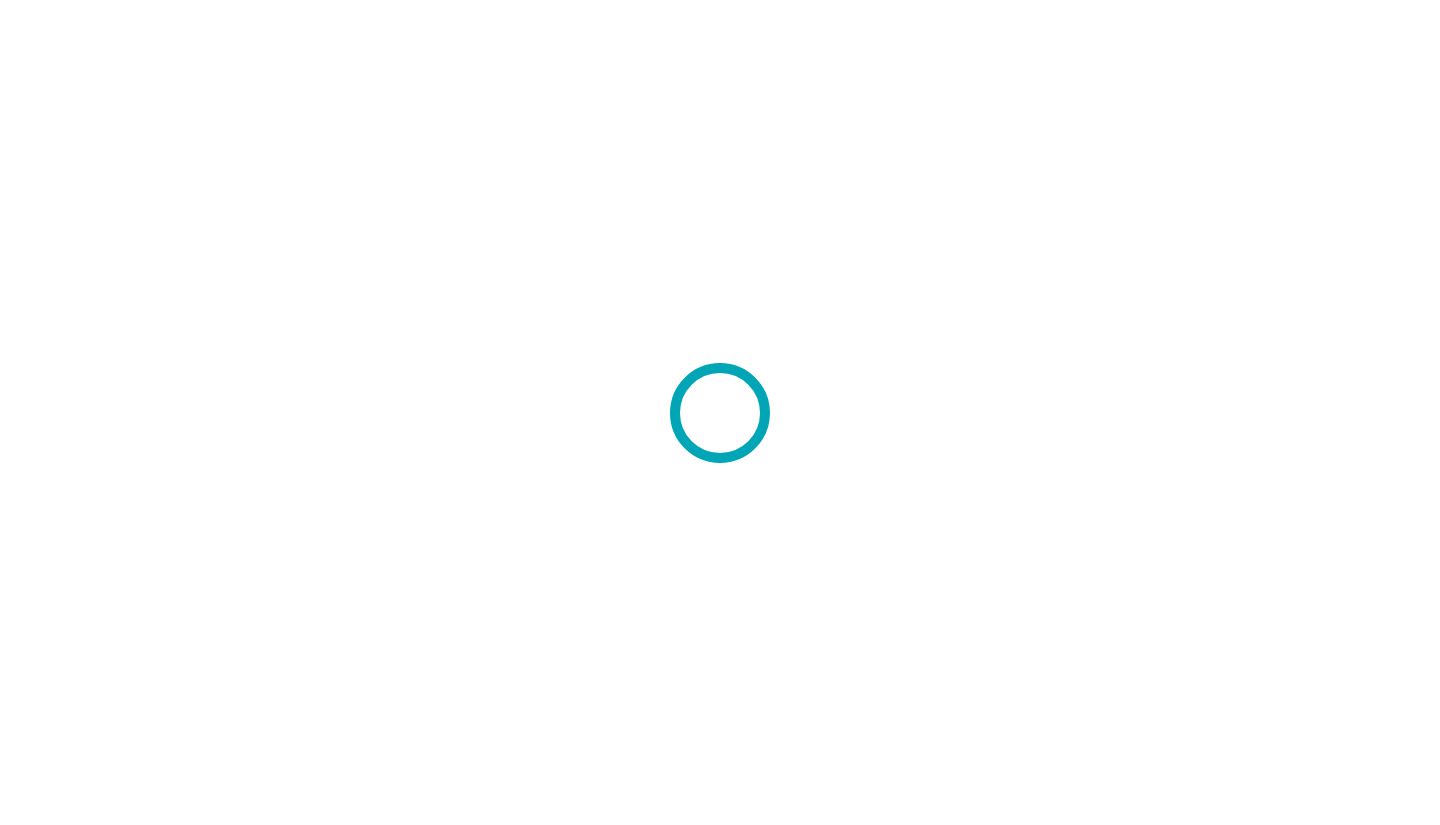 scroll, scrollTop: 0, scrollLeft: 0, axis: both 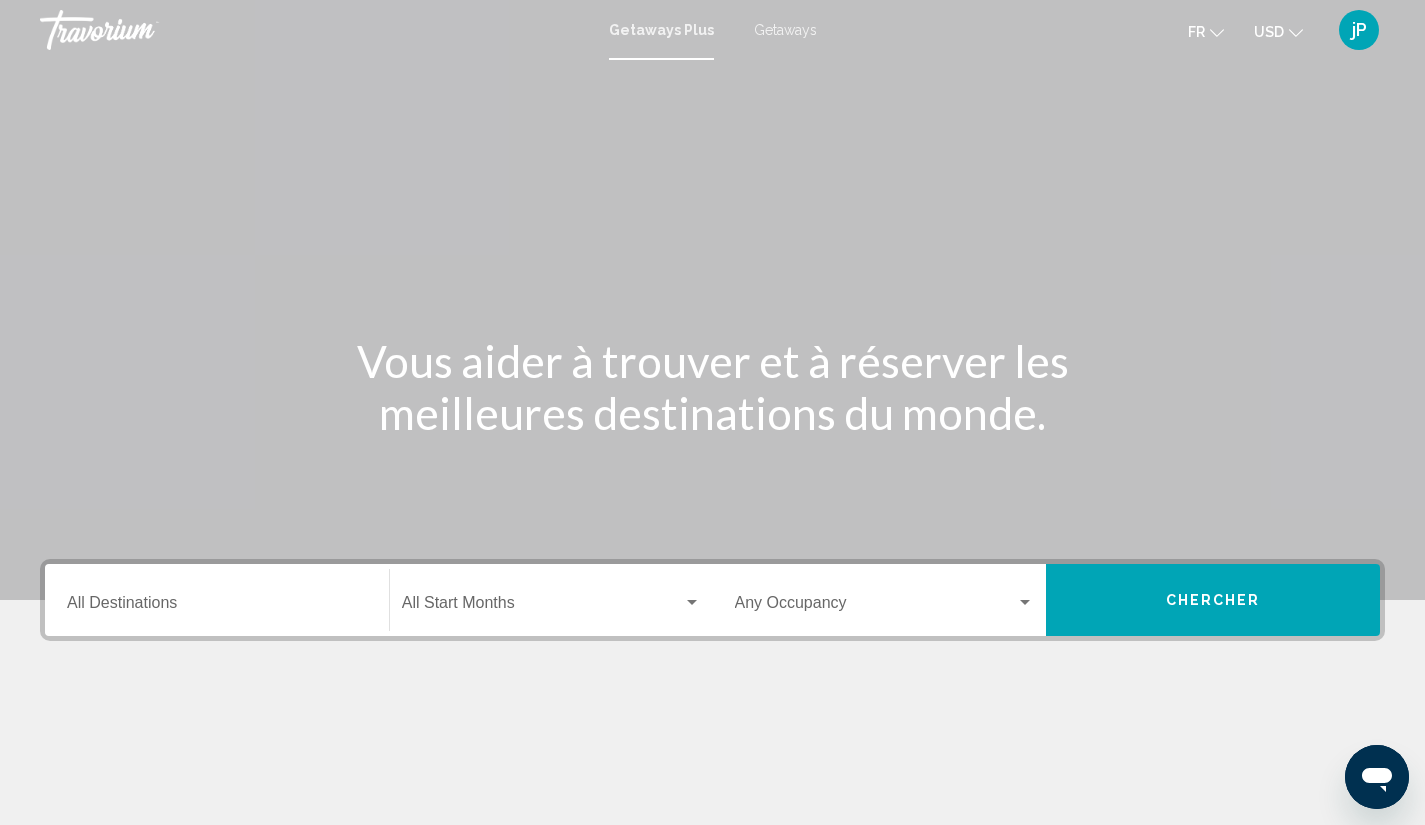 click on "Getaways" at bounding box center (785, 30) 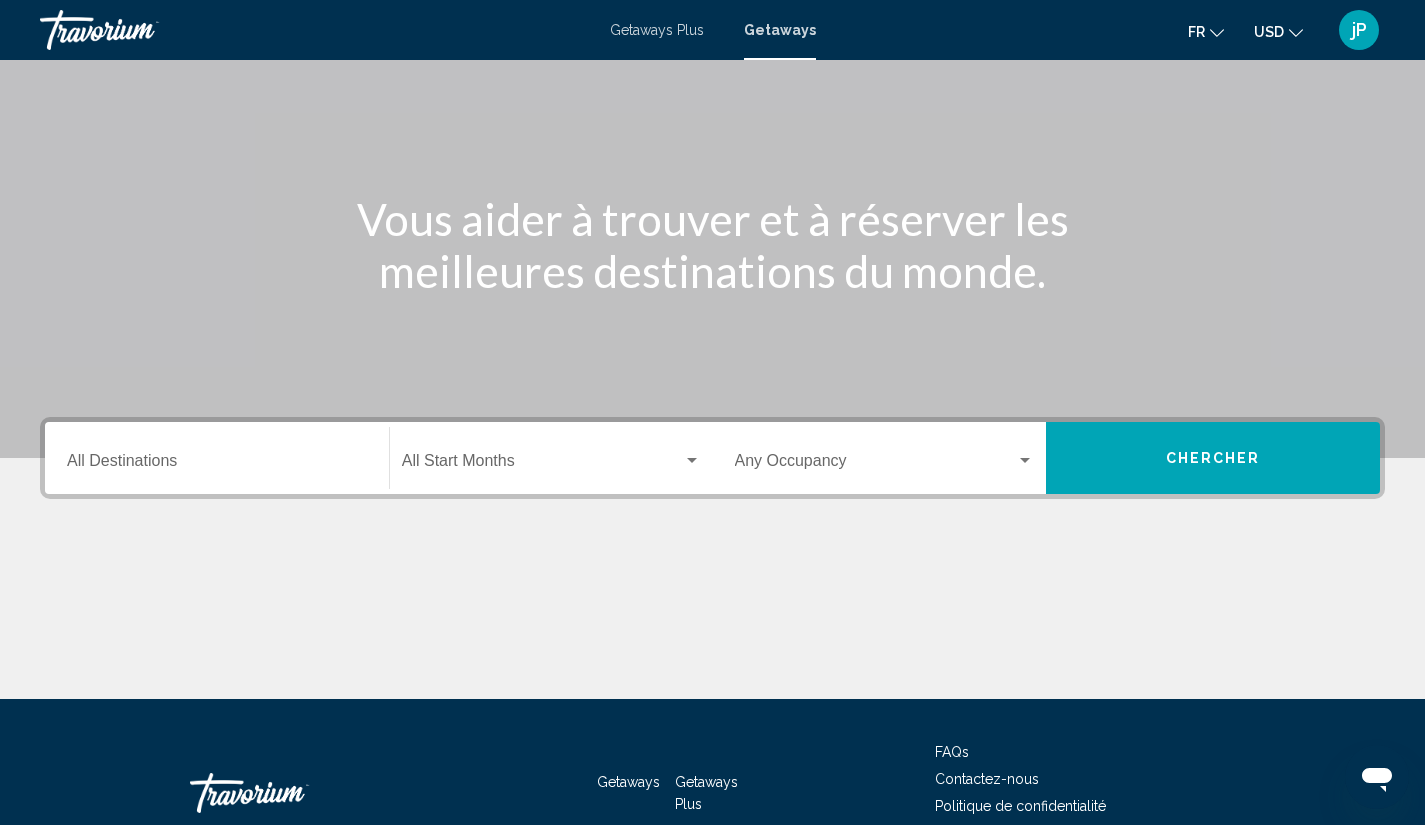 scroll, scrollTop: 0, scrollLeft: 0, axis: both 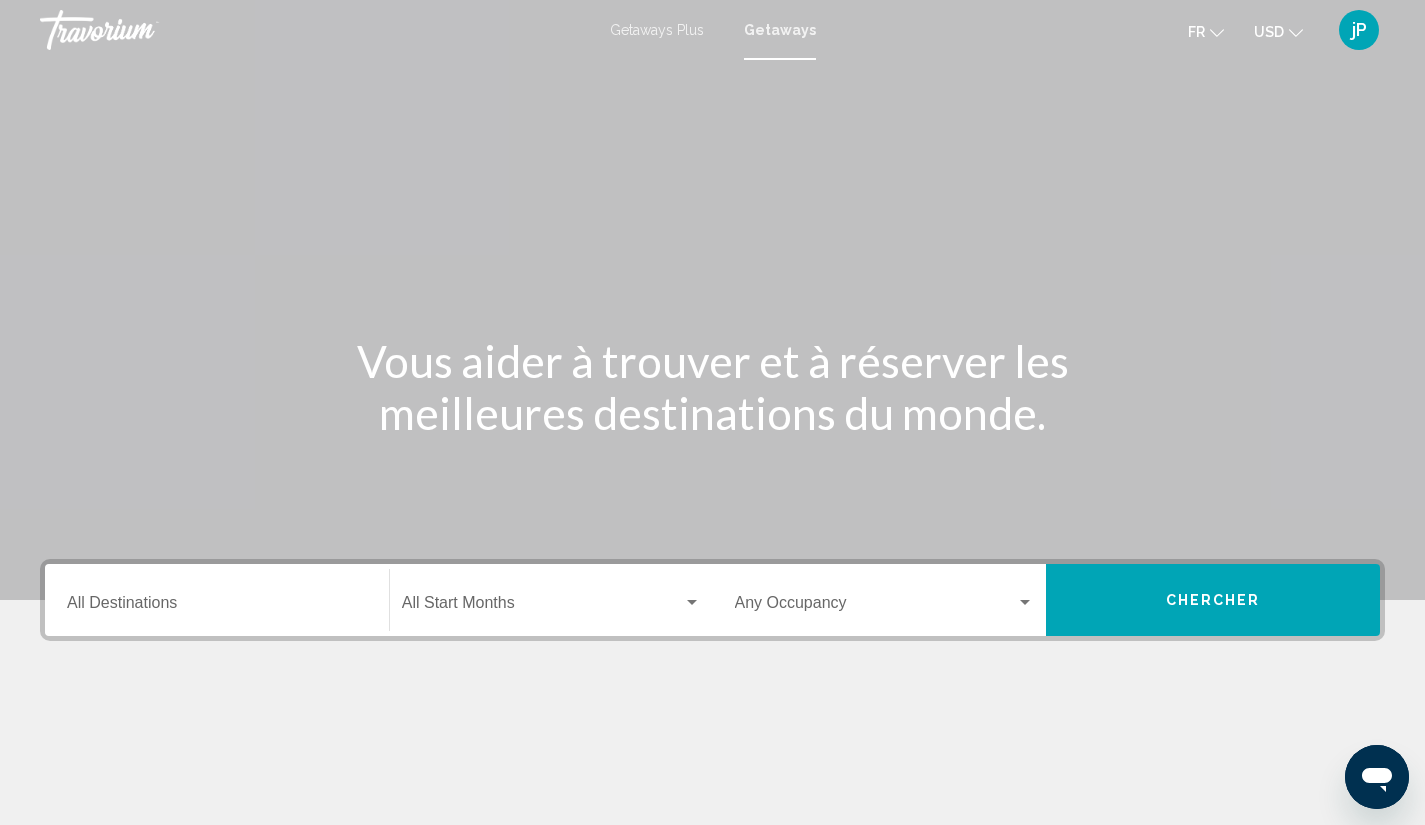 click on "Getaways Plus" at bounding box center [657, 30] 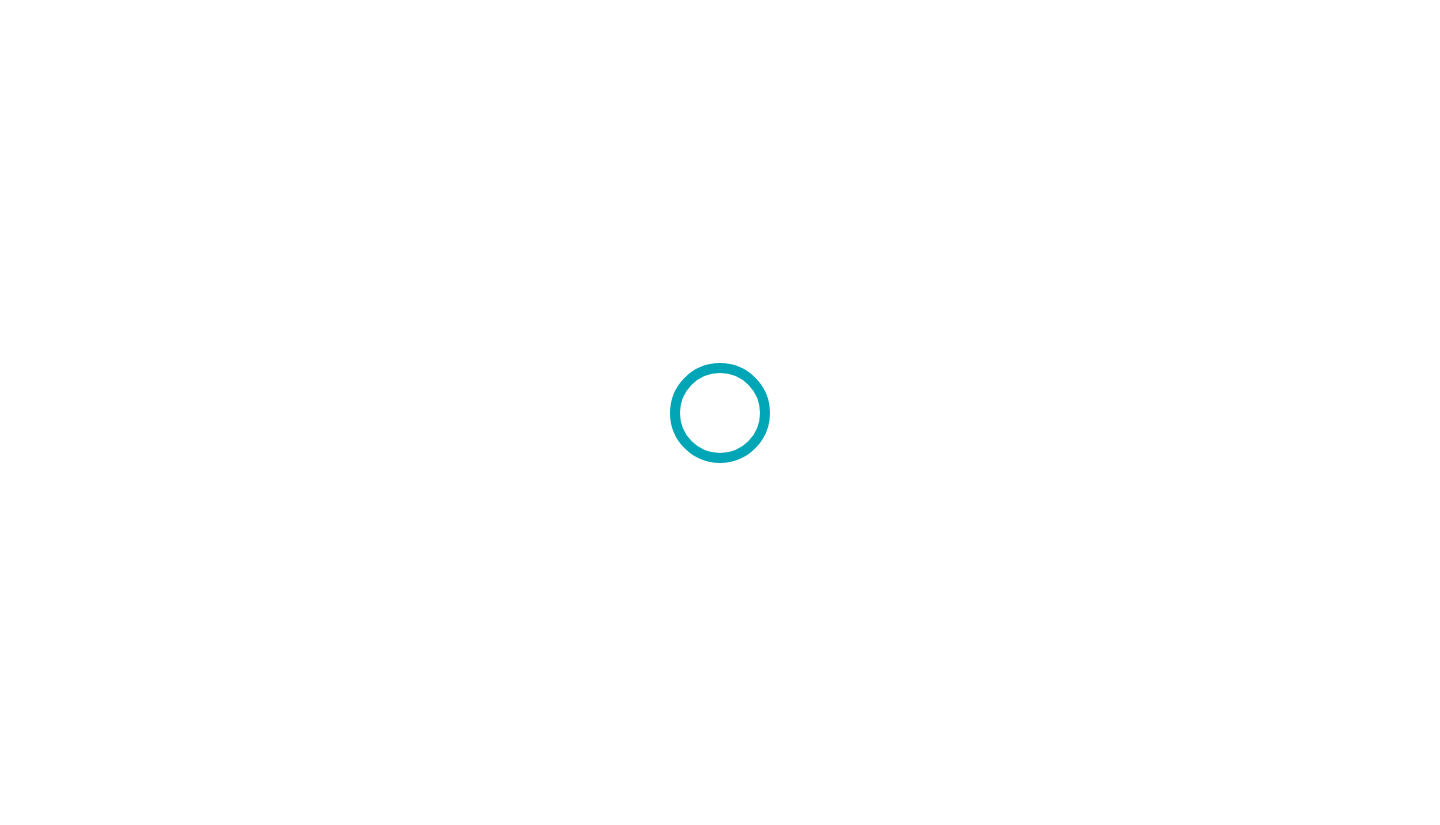 scroll, scrollTop: 0, scrollLeft: 0, axis: both 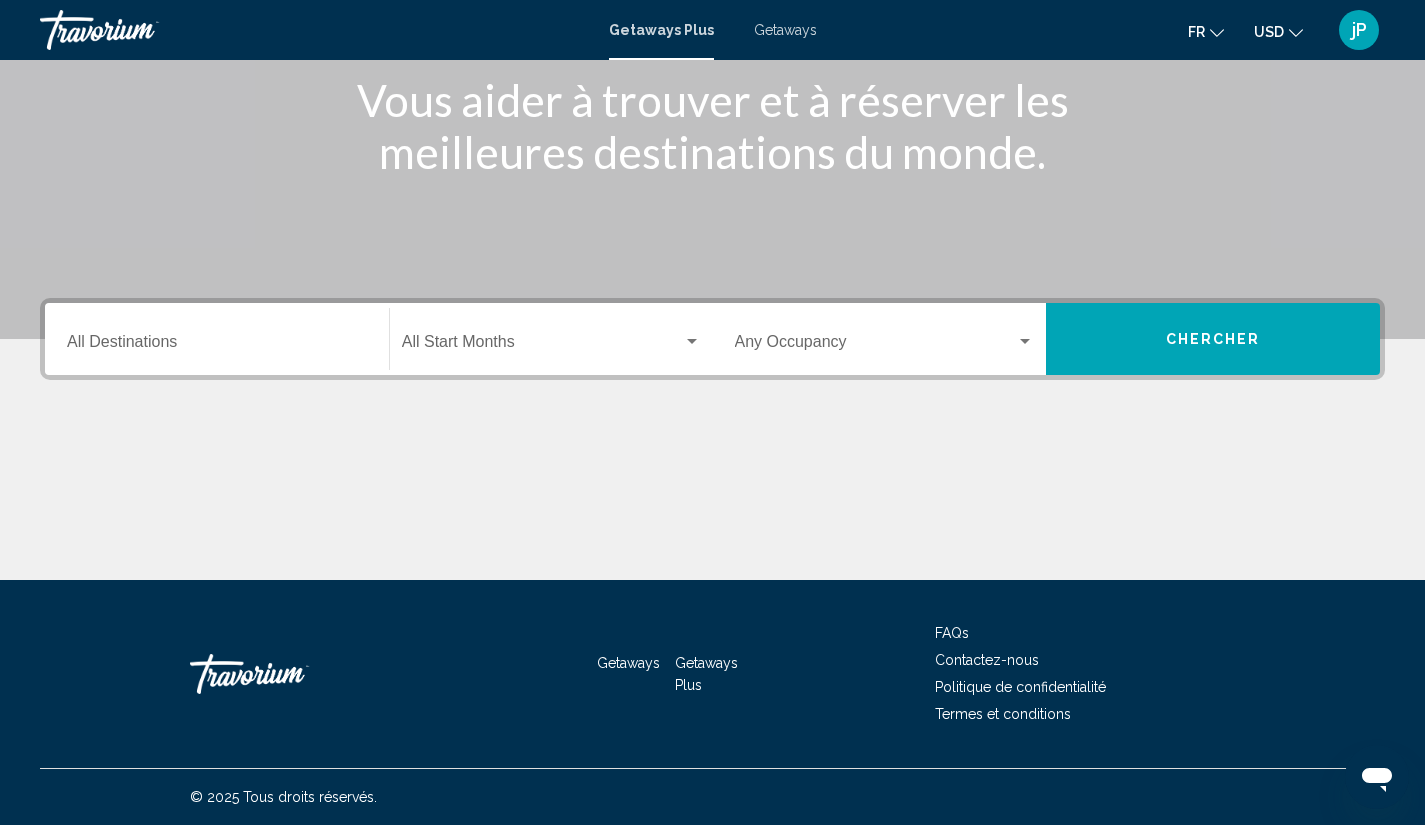 click on "Destination All Destinations" at bounding box center (217, 346) 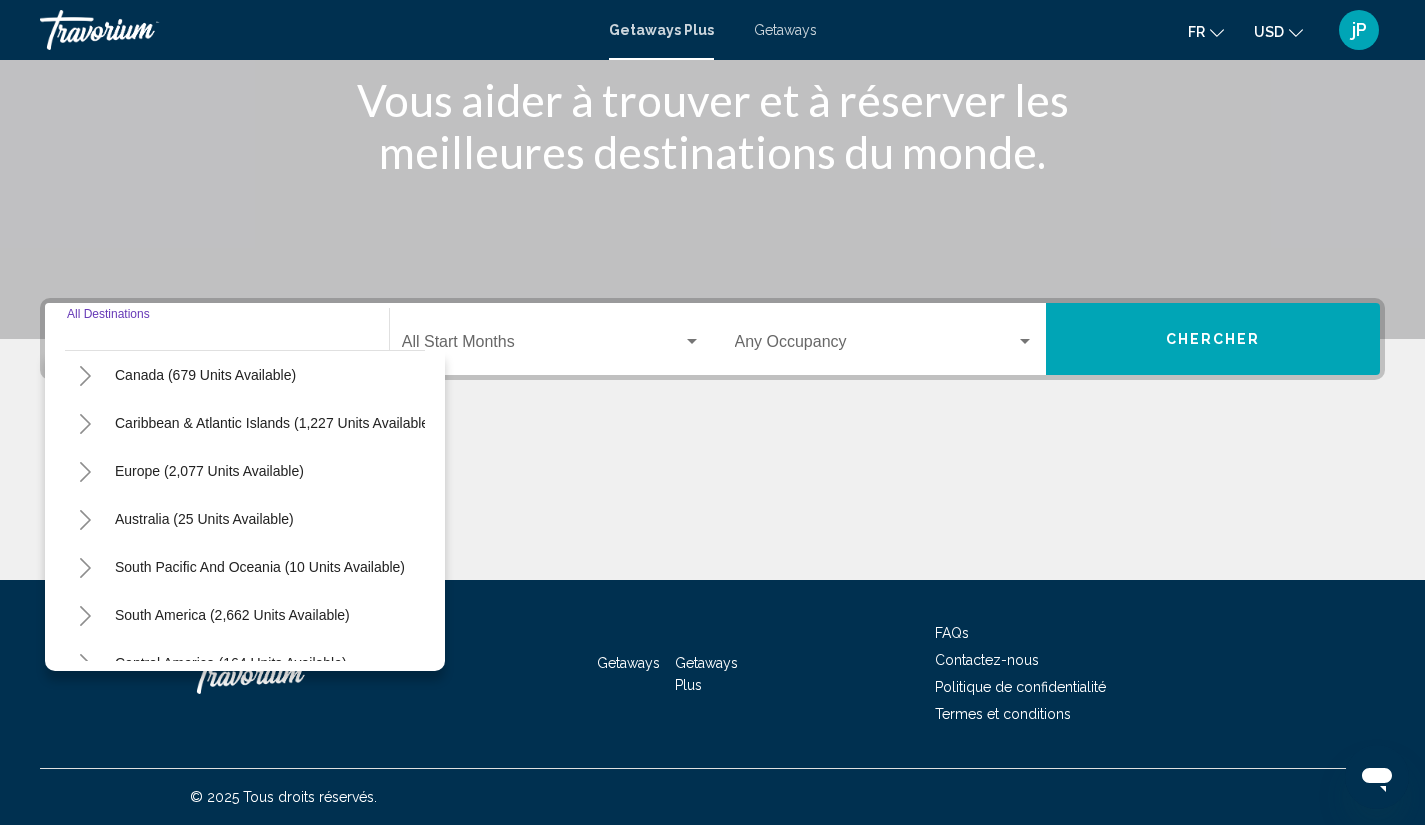 scroll, scrollTop: 0, scrollLeft: 0, axis: both 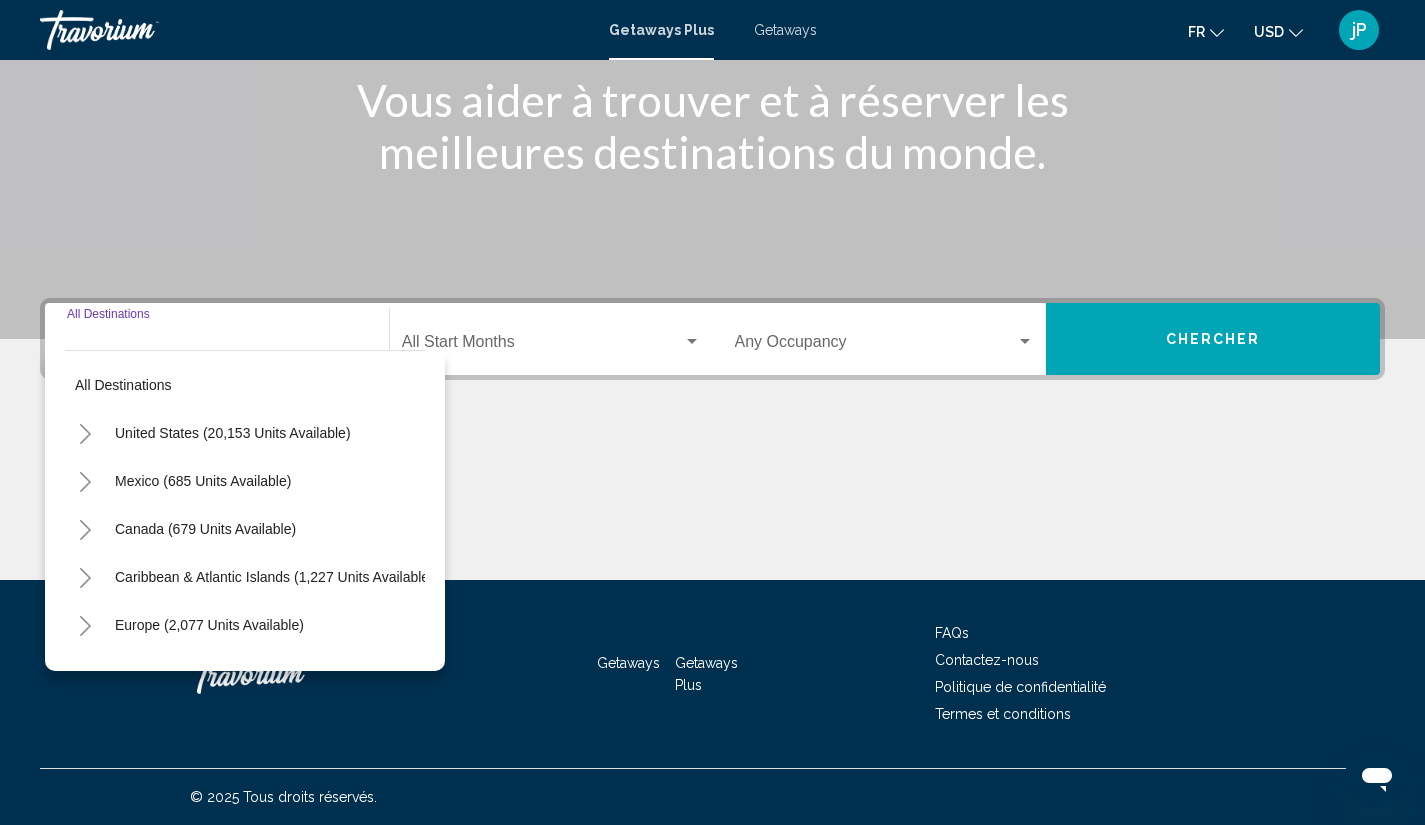 click at bounding box center (542, 346) 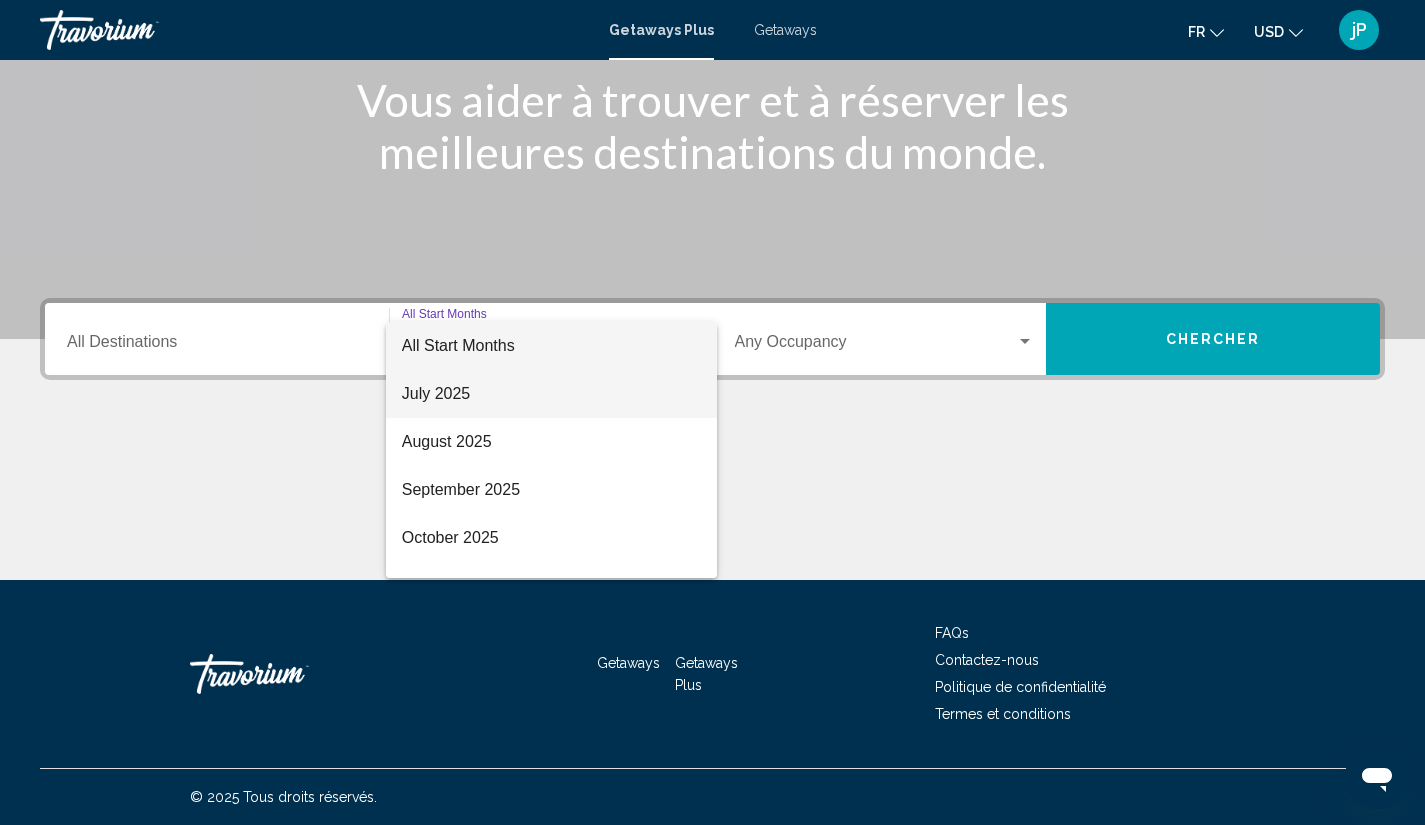 click on "July 2025" at bounding box center [551, 394] 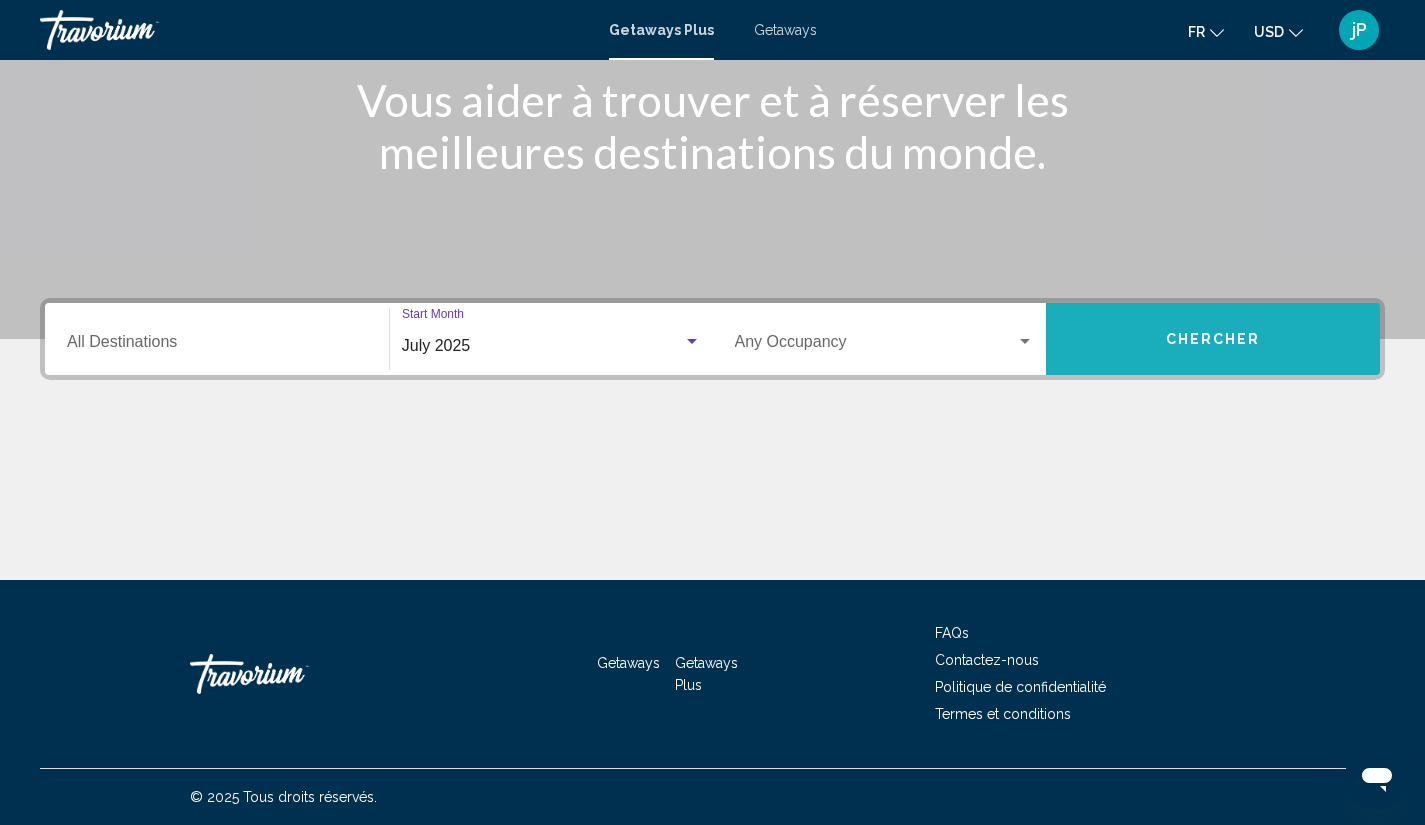 click on "Chercher" at bounding box center (1213, 340) 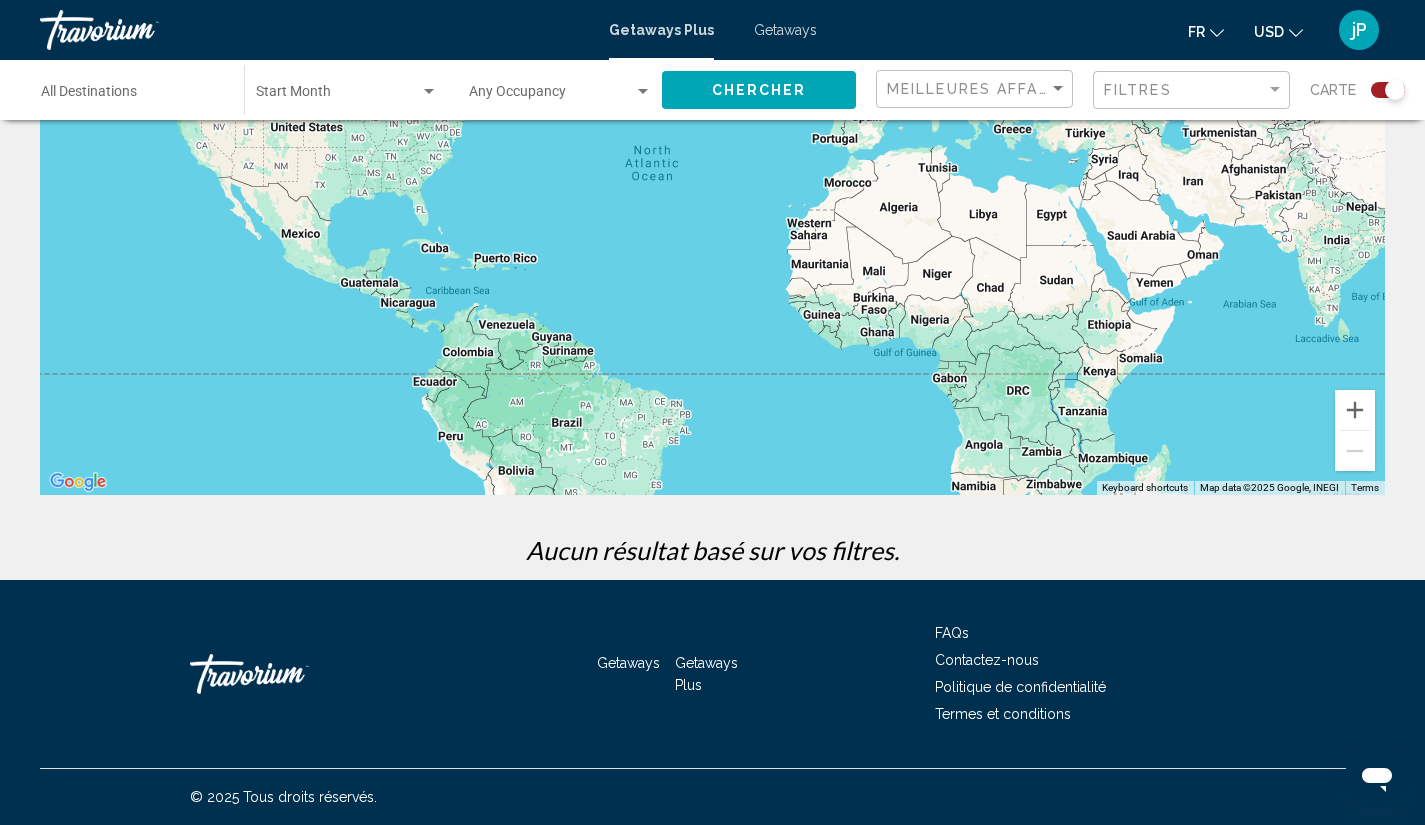scroll, scrollTop: 0, scrollLeft: 0, axis: both 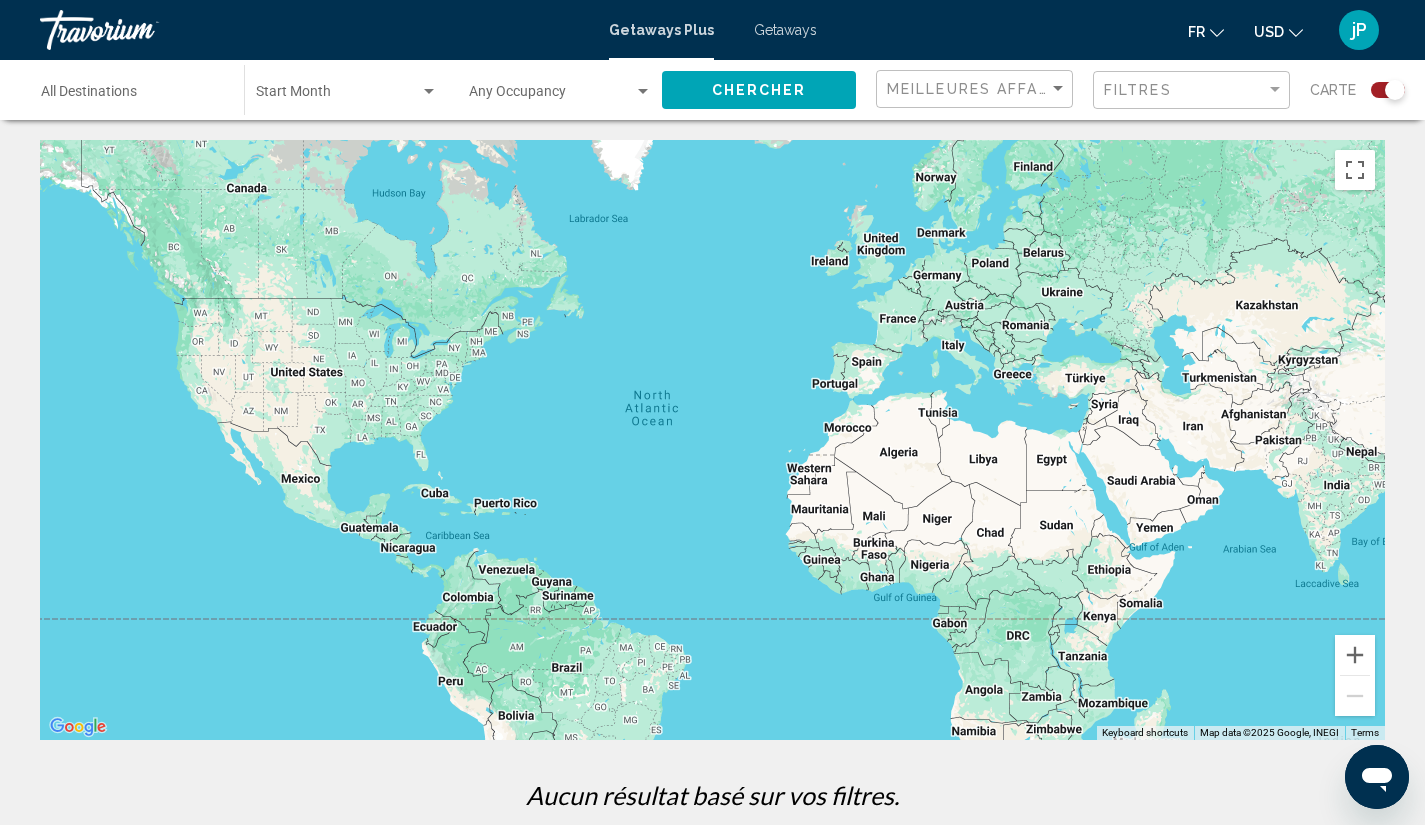 click at bounding box center (429, 91) 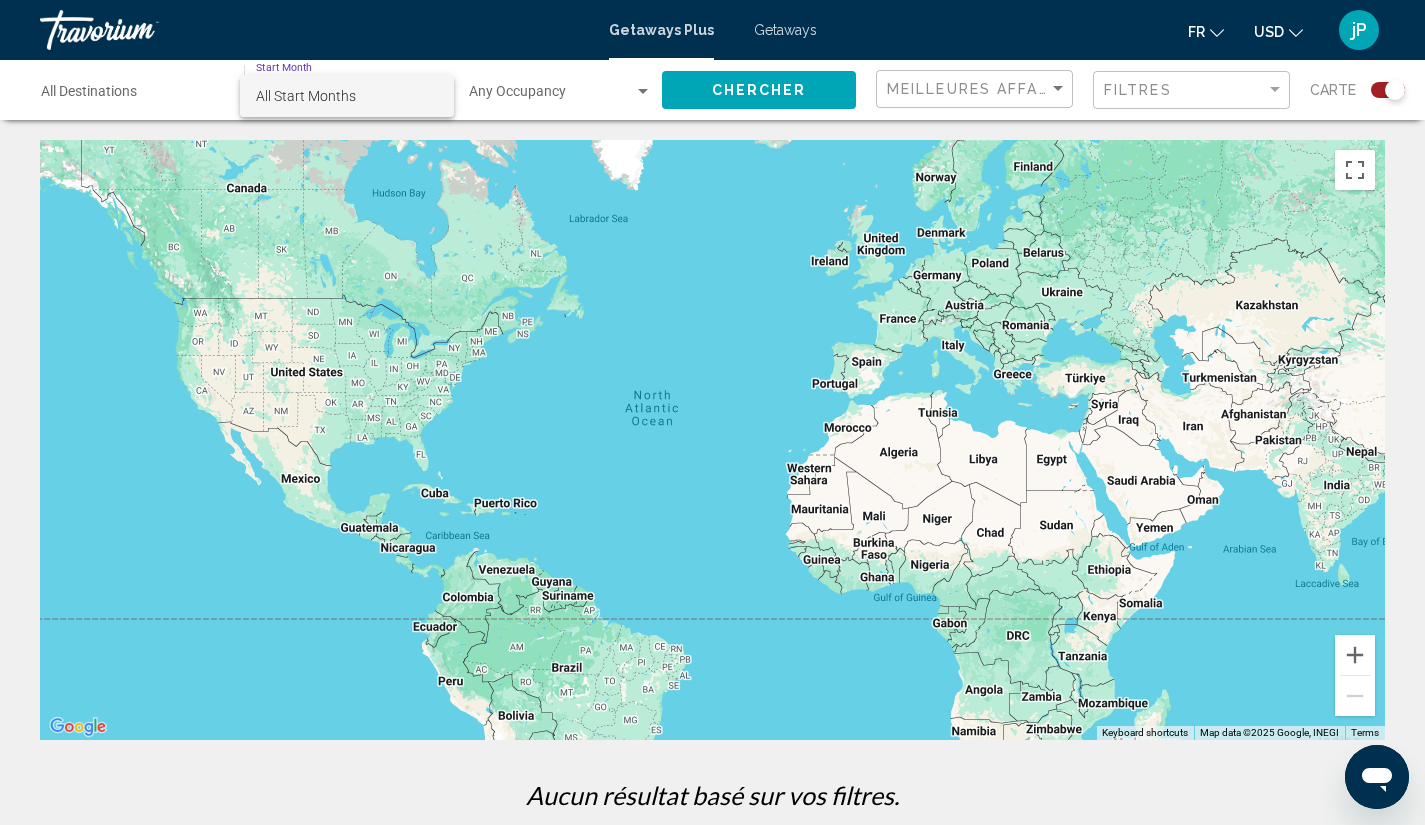 click on "All Start Months" at bounding box center [347, 96] 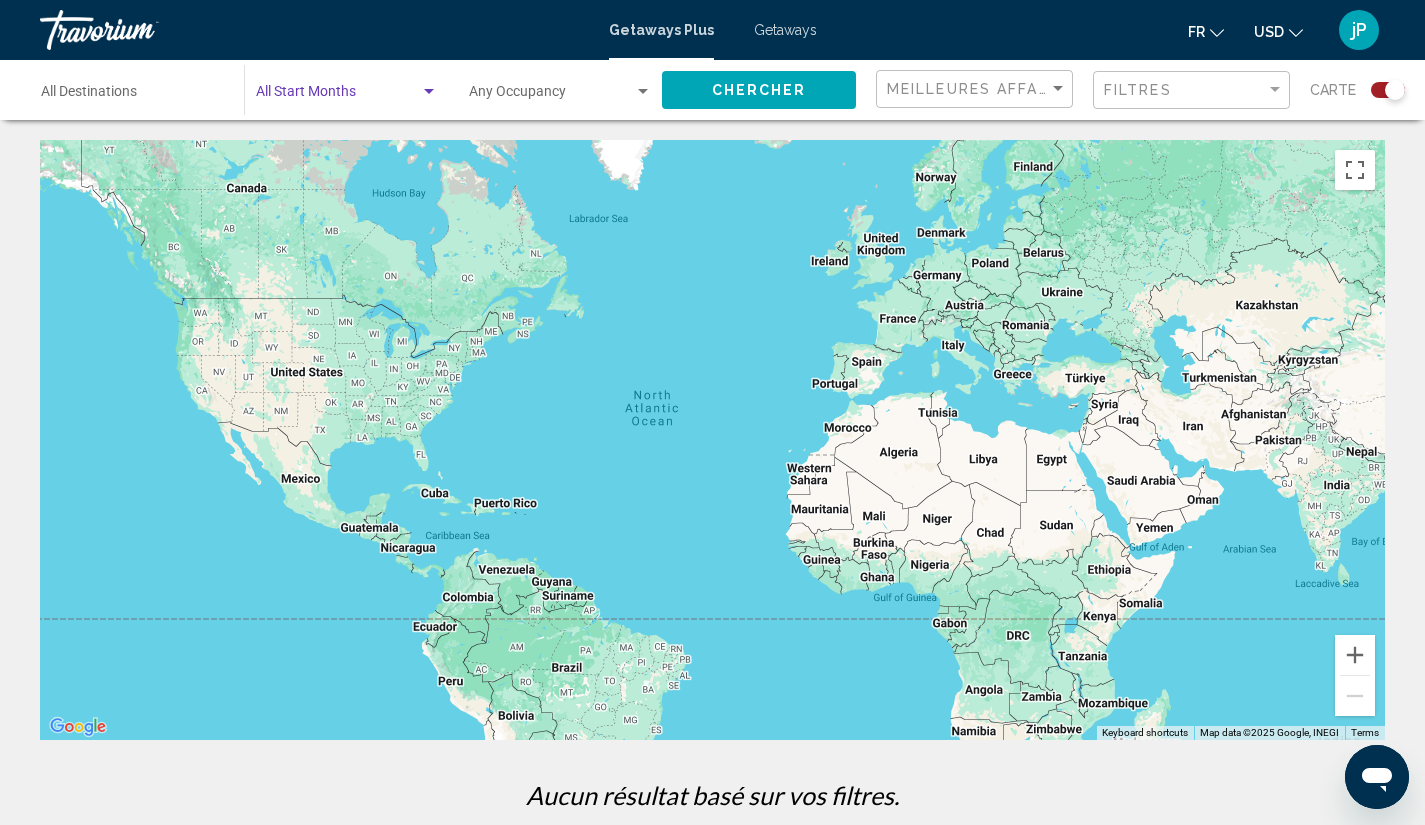 click on "Start Month All Start Months" 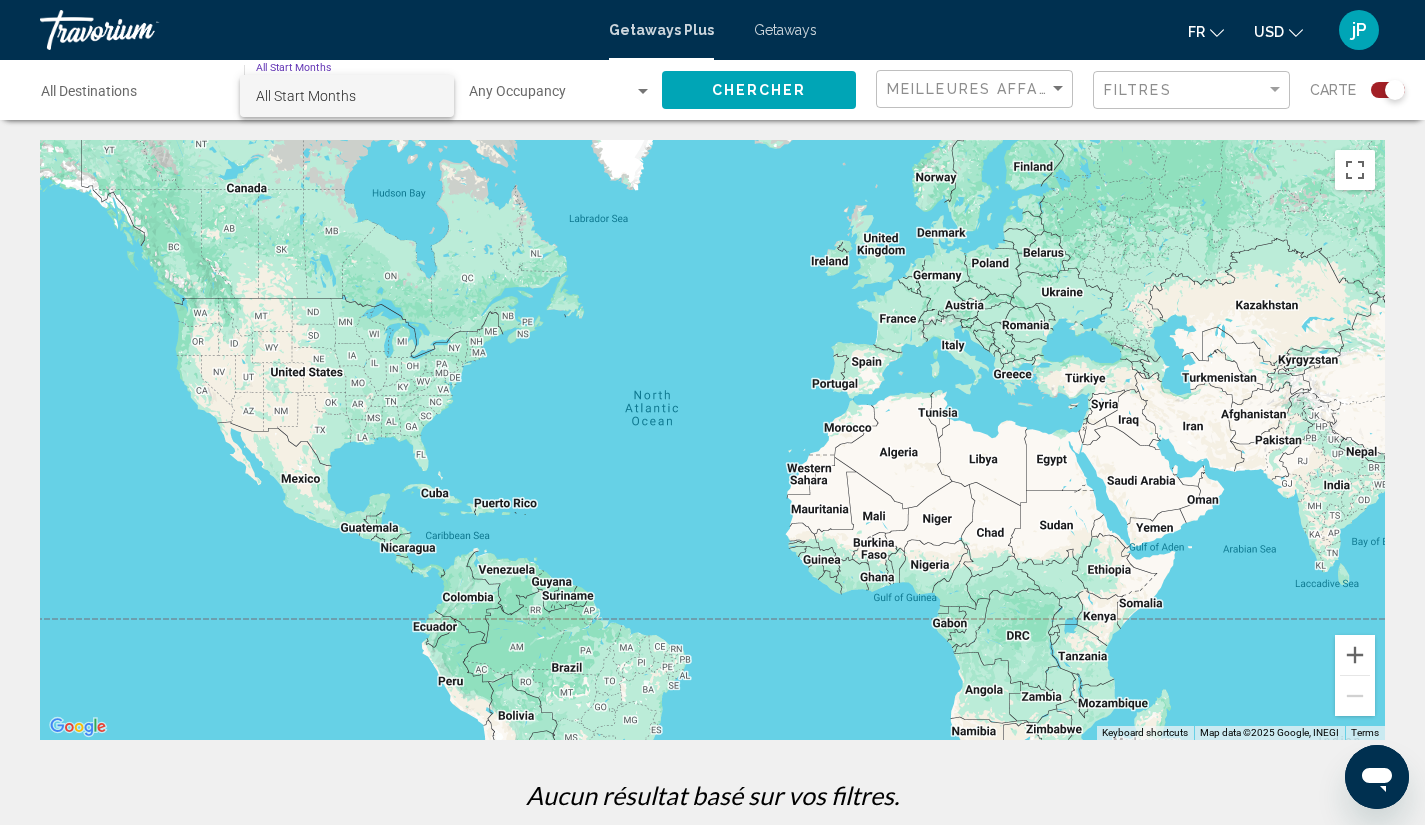 click on "All Start Months" at bounding box center (306, 96) 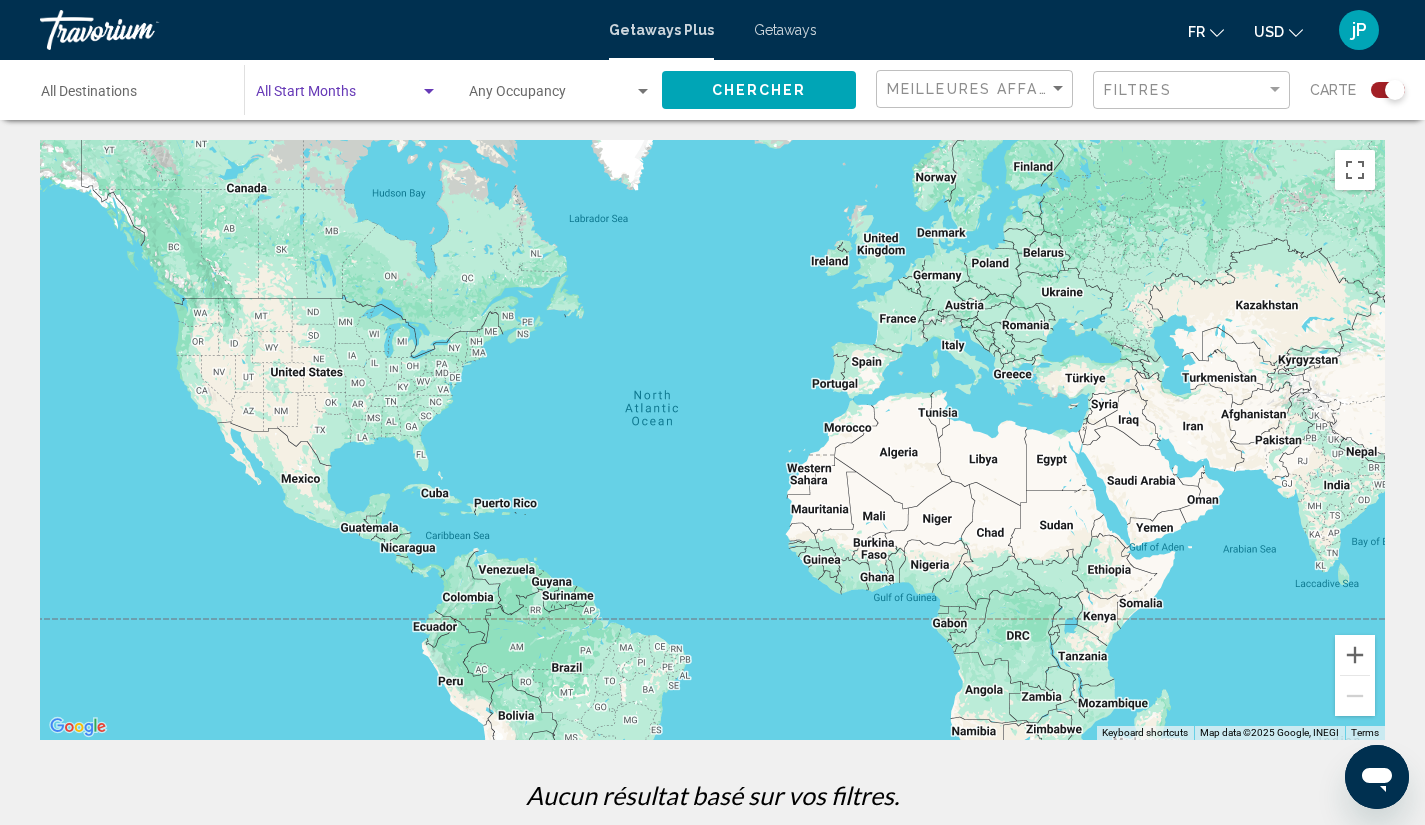 click on "Destination All Destinations" at bounding box center (132, 96) 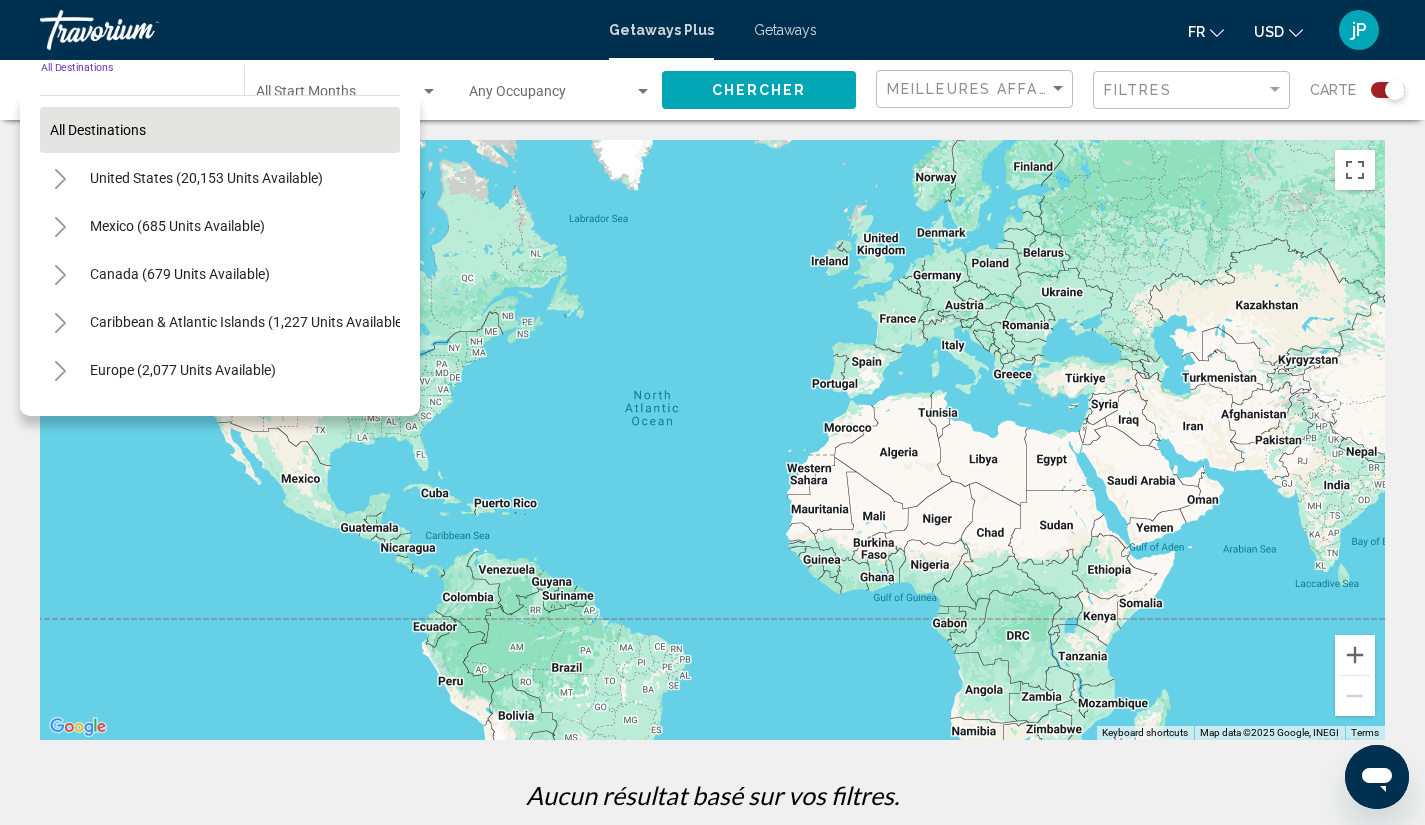 click on "All destinations" at bounding box center (98, 130) 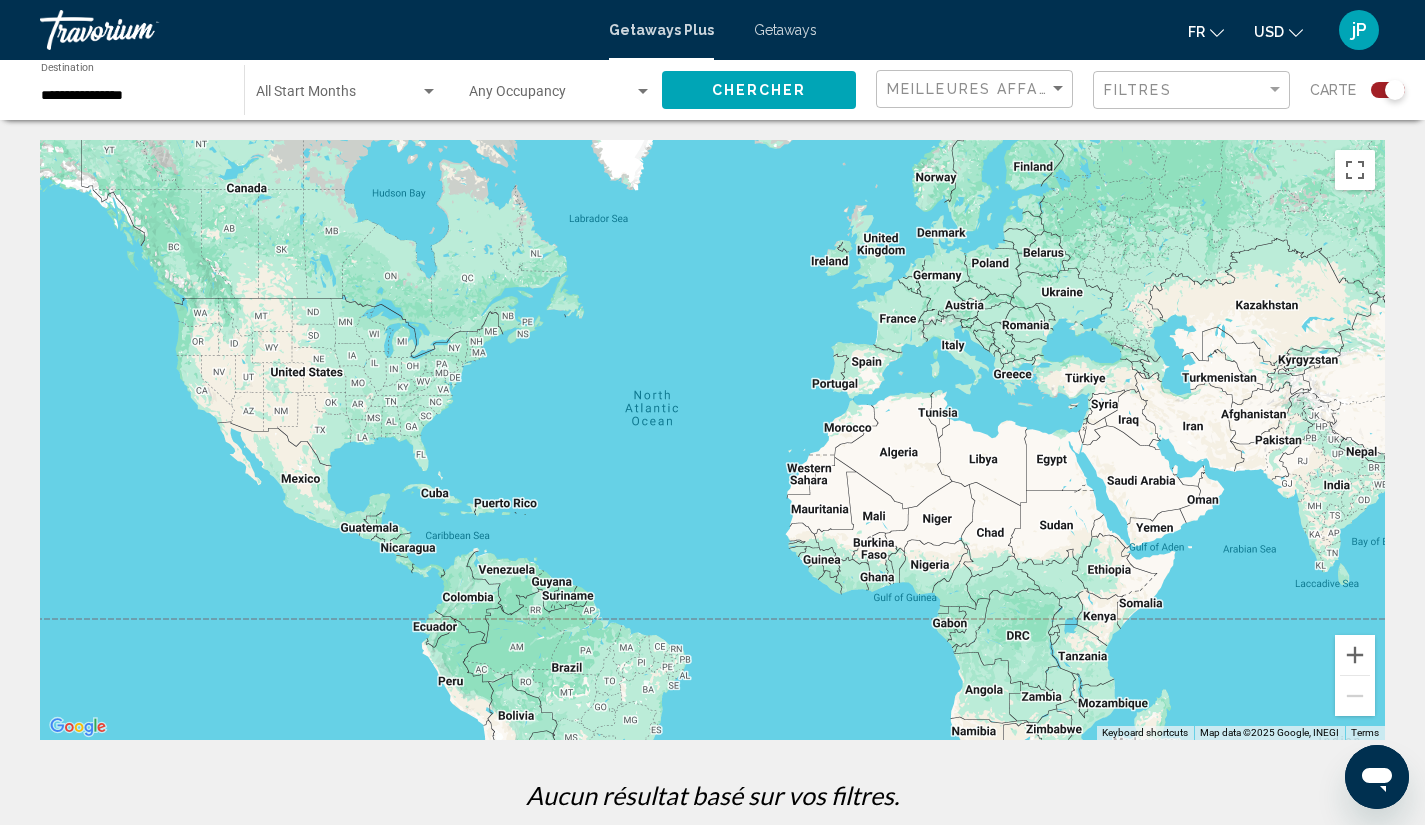 click on "Chercher" 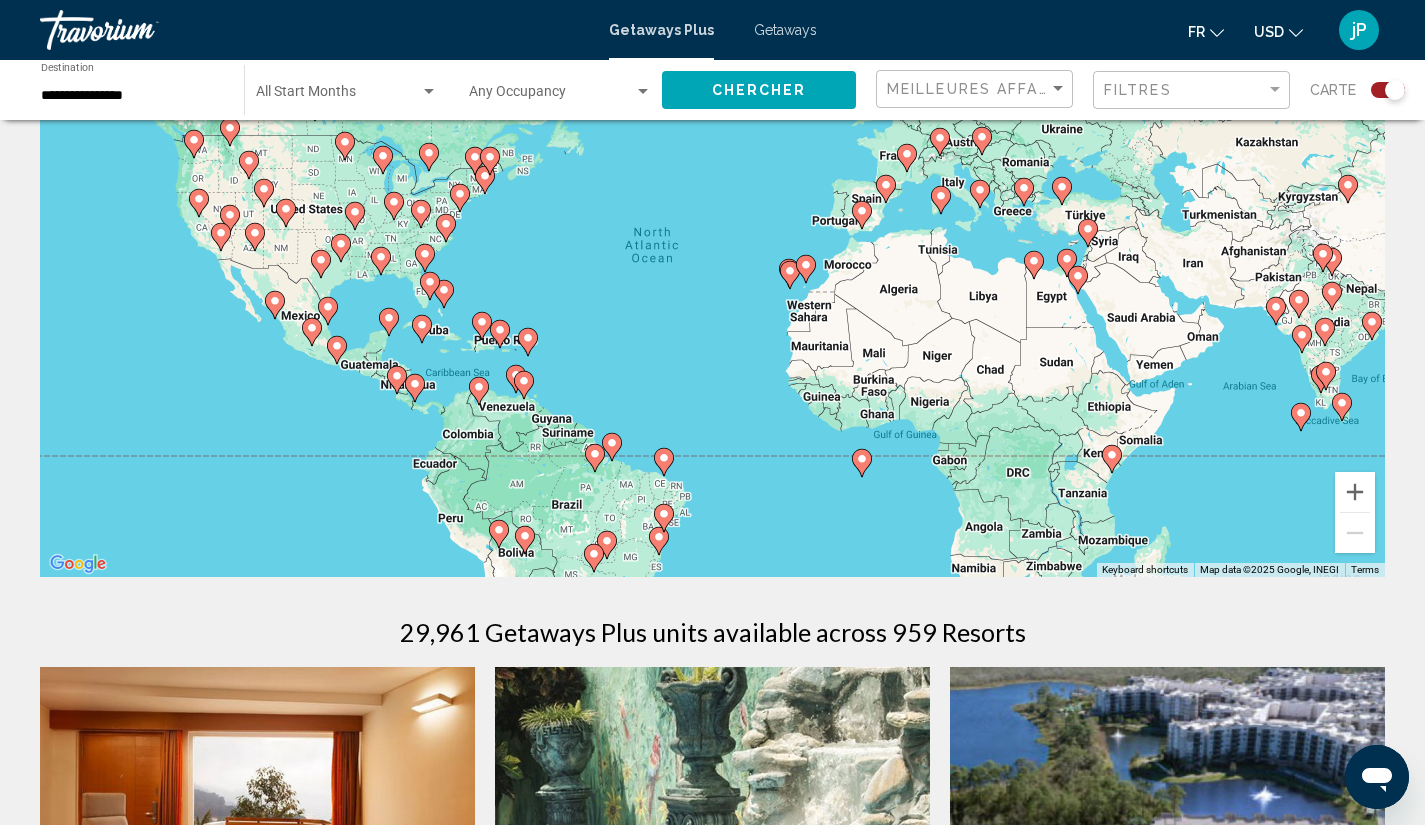 scroll, scrollTop: 161, scrollLeft: 0, axis: vertical 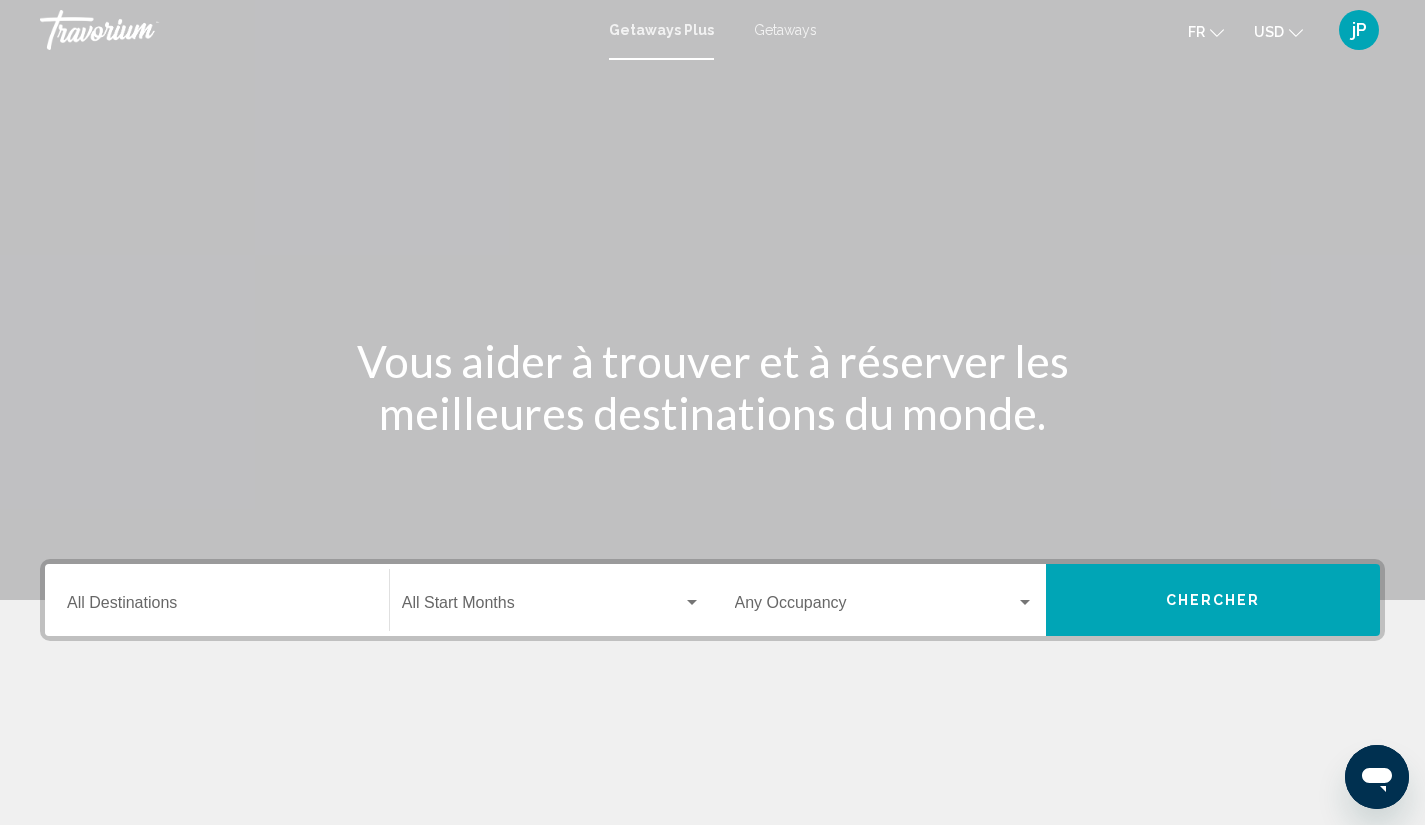 click on "Getaways" at bounding box center (785, 30) 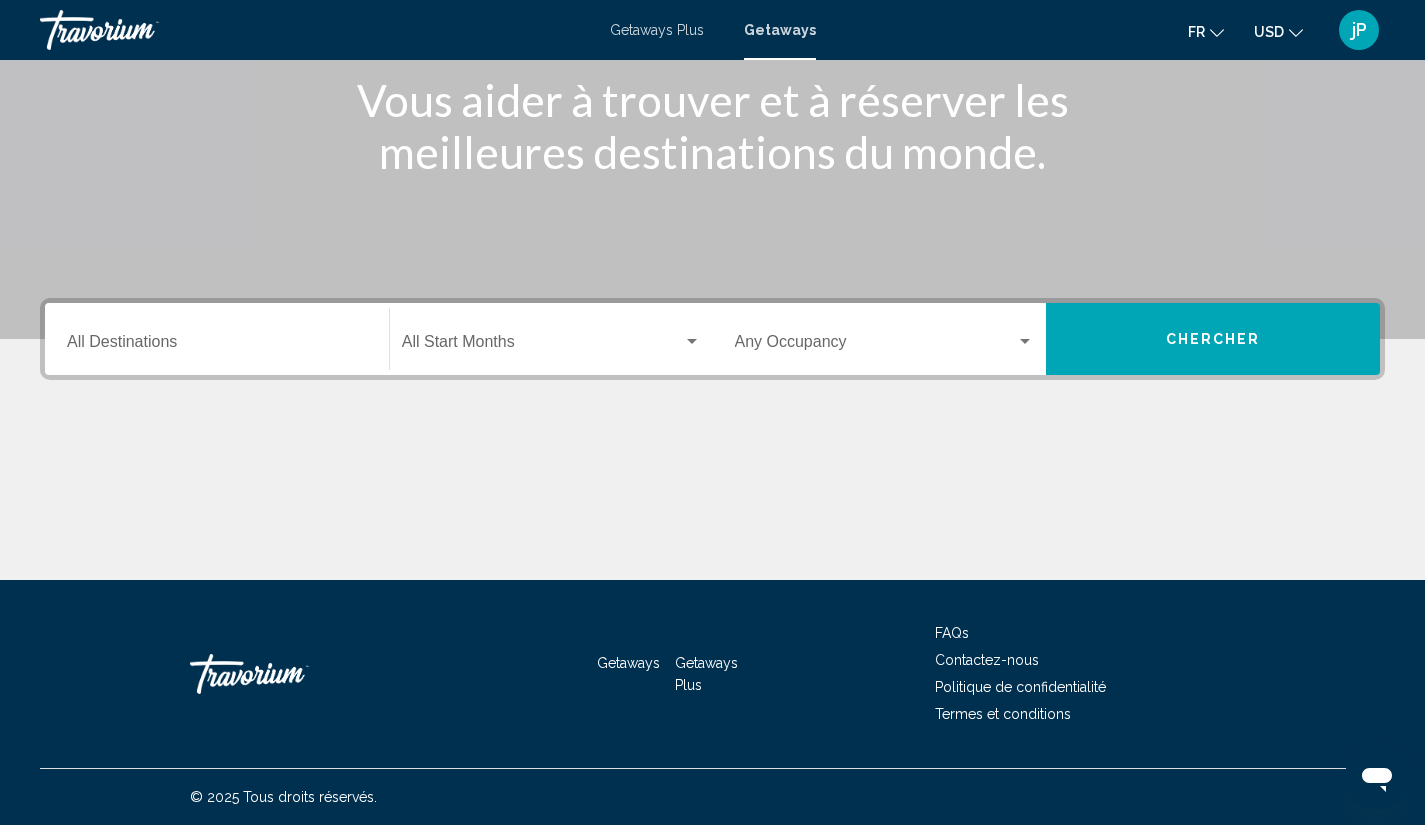scroll, scrollTop: 0, scrollLeft: 0, axis: both 